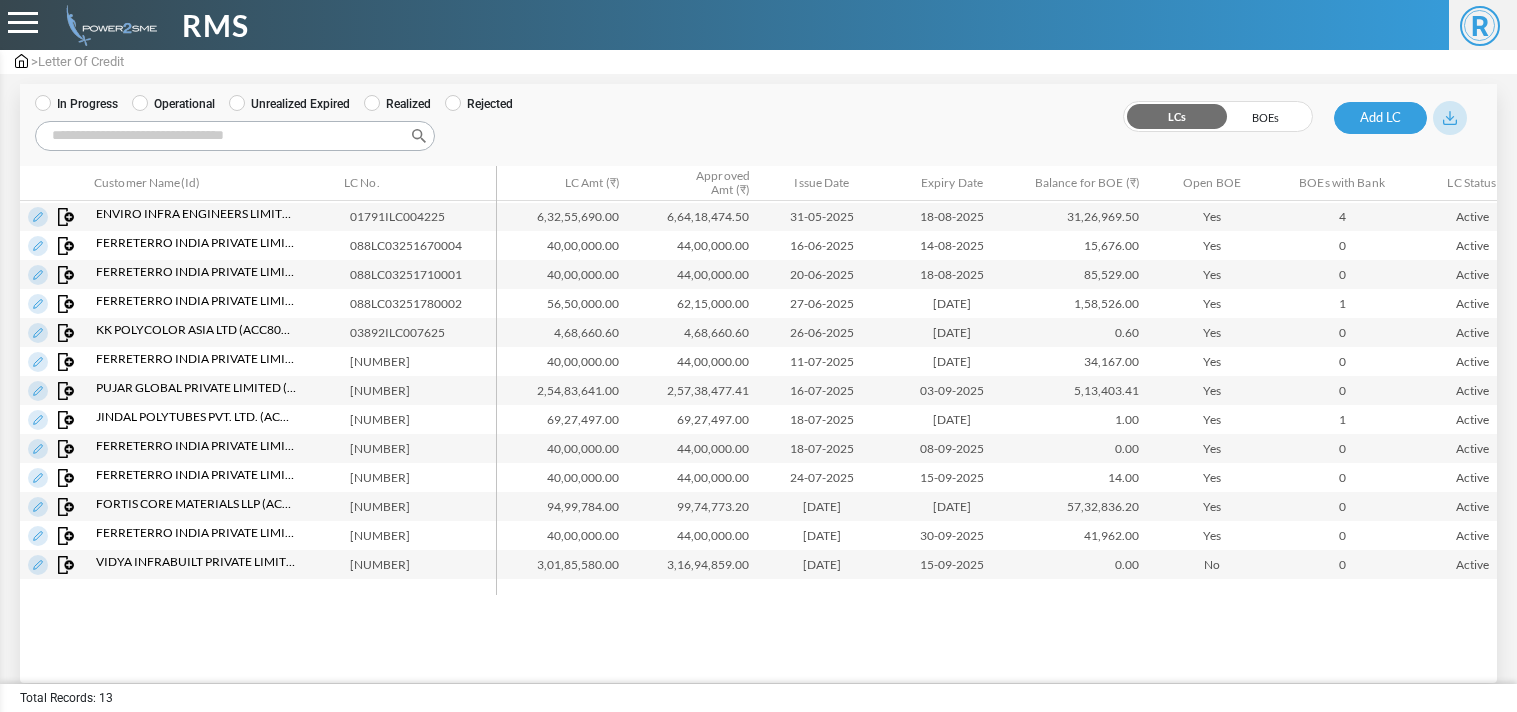 scroll, scrollTop: 0, scrollLeft: 0, axis: both 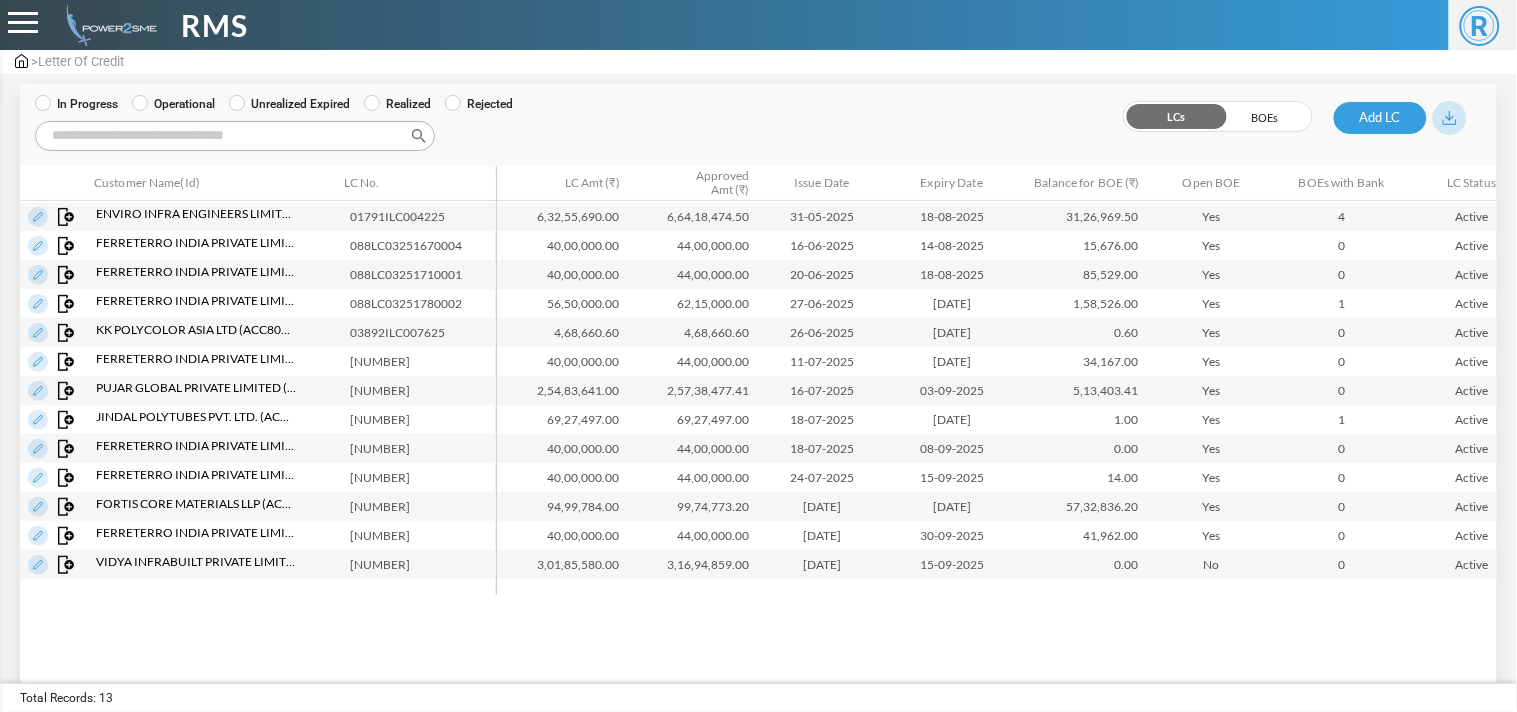 click at bounding box center [21, 61] 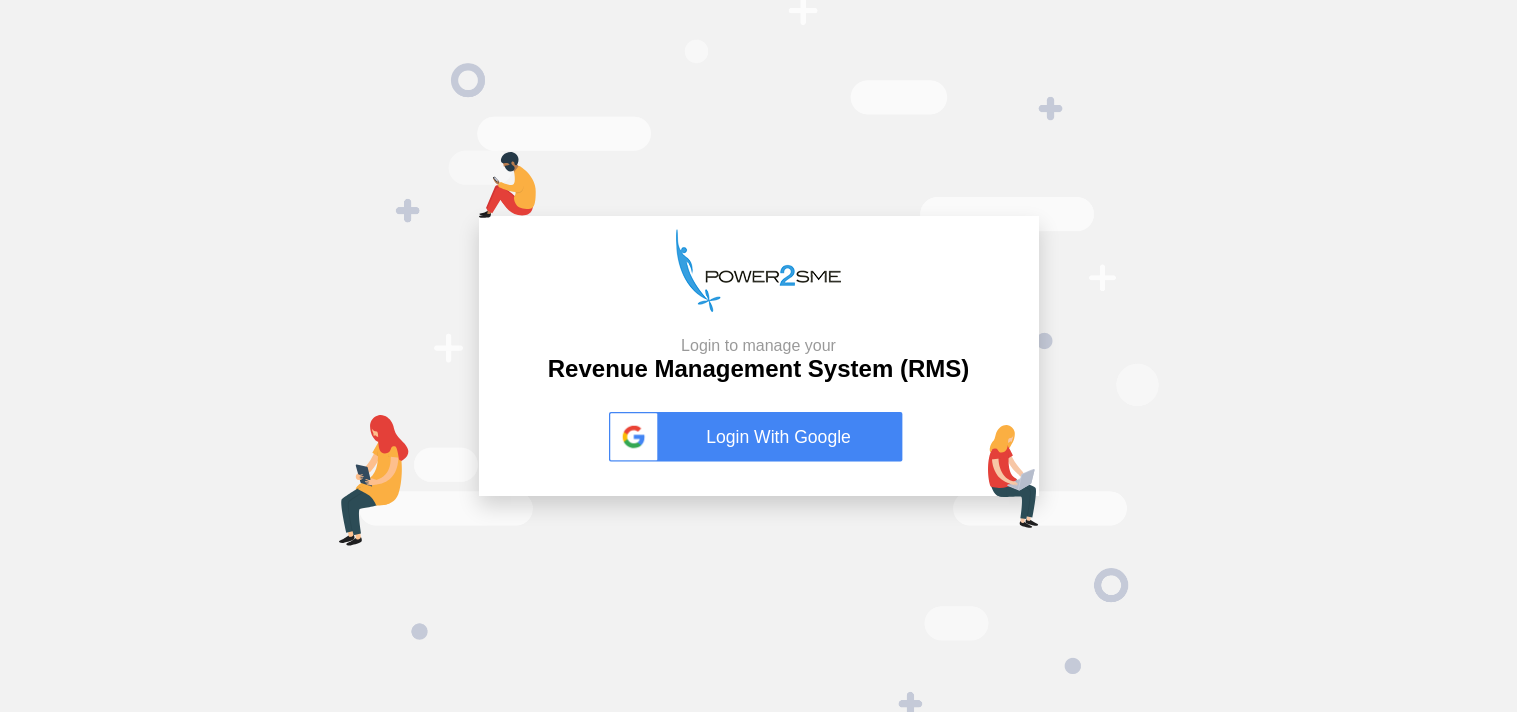 scroll, scrollTop: 0, scrollLeft: 0, axis: both 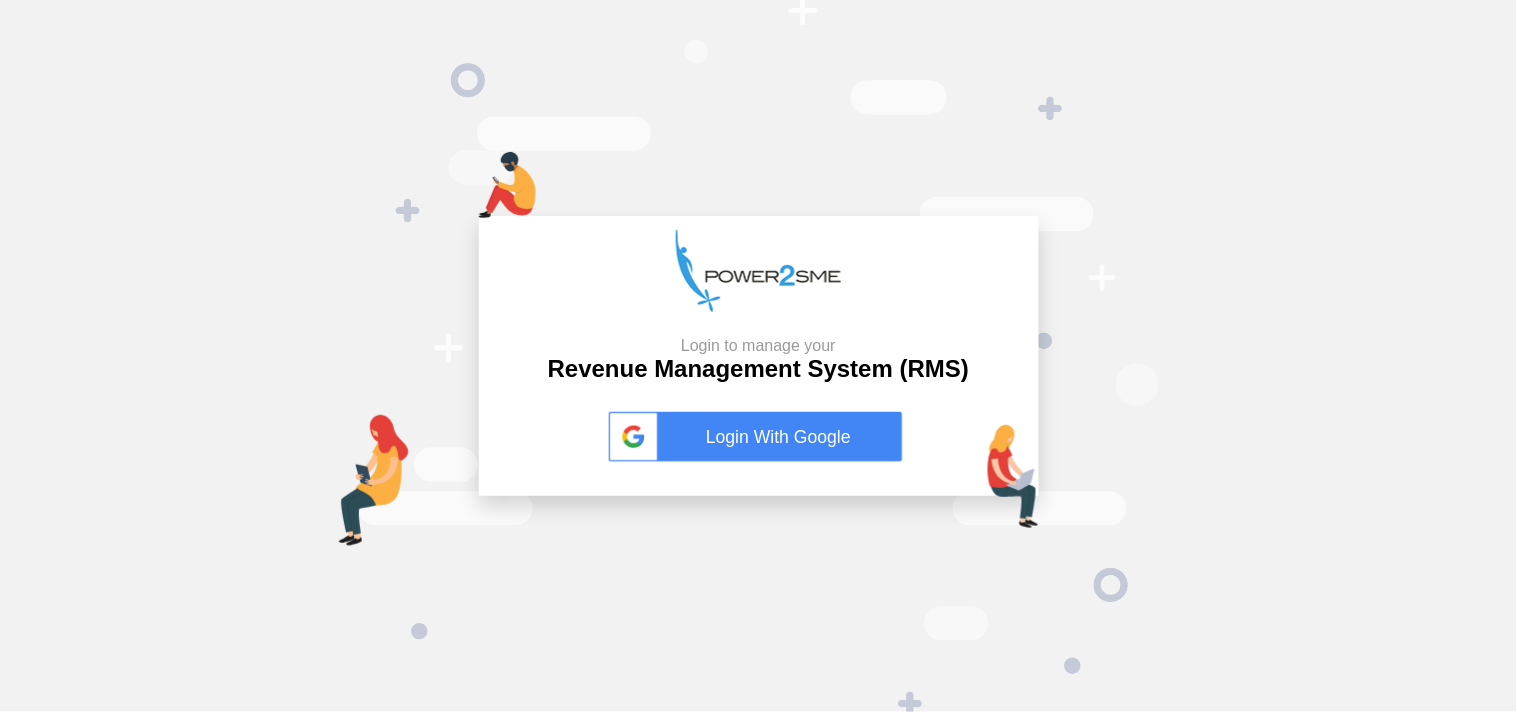 click on "Login With Google" at bounding box center (759, 437) 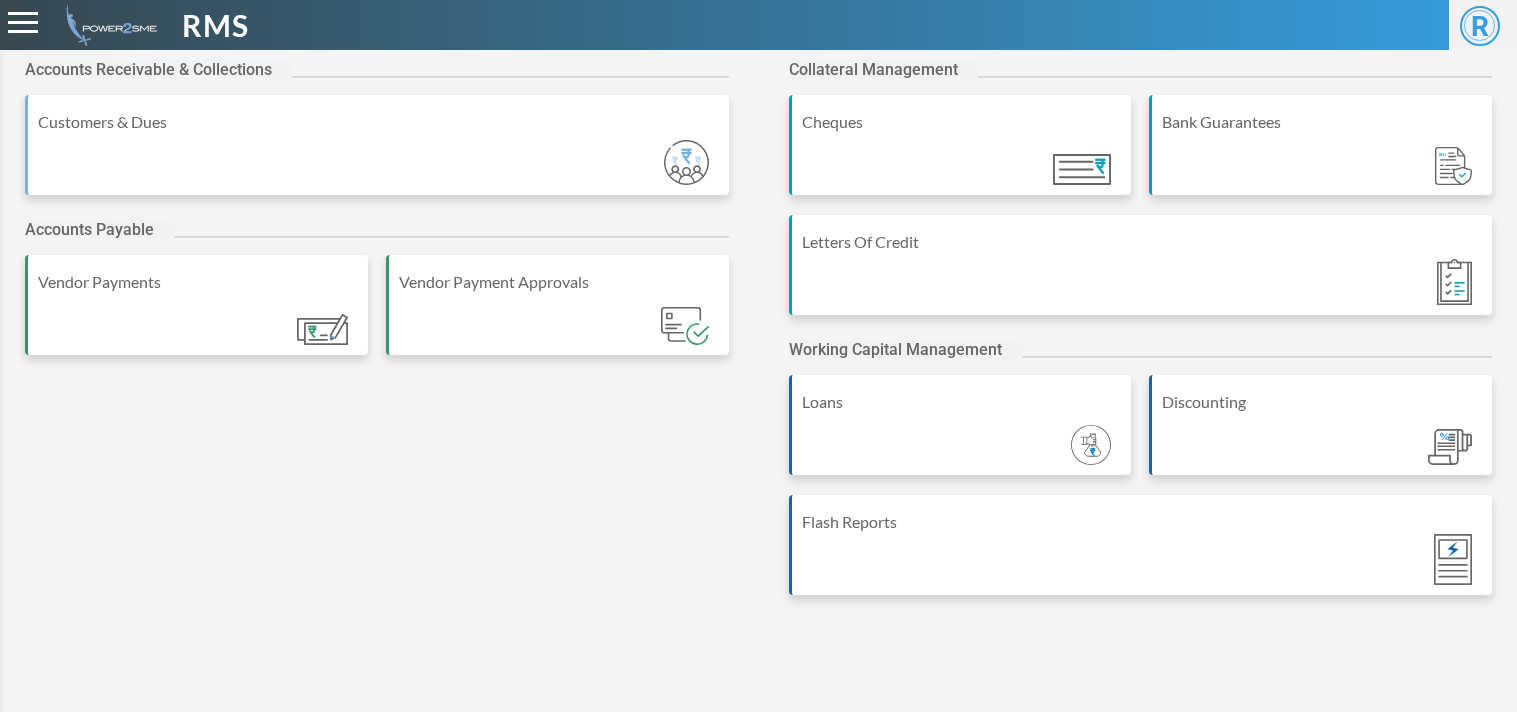 scroll, scrollTop: 0, scrollLeft: 0, axis: both 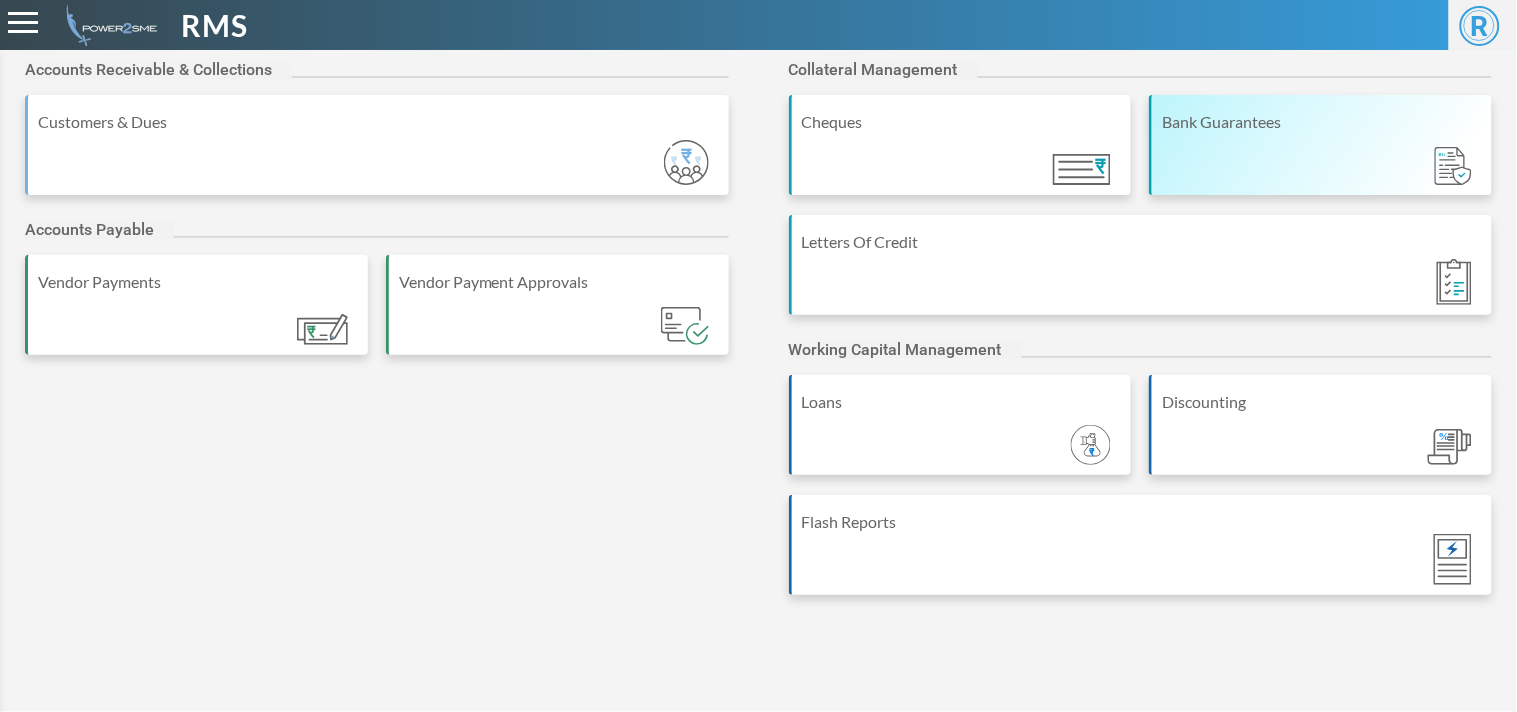 click on "Bank Guarantees" at bounding box center (1320, 145) 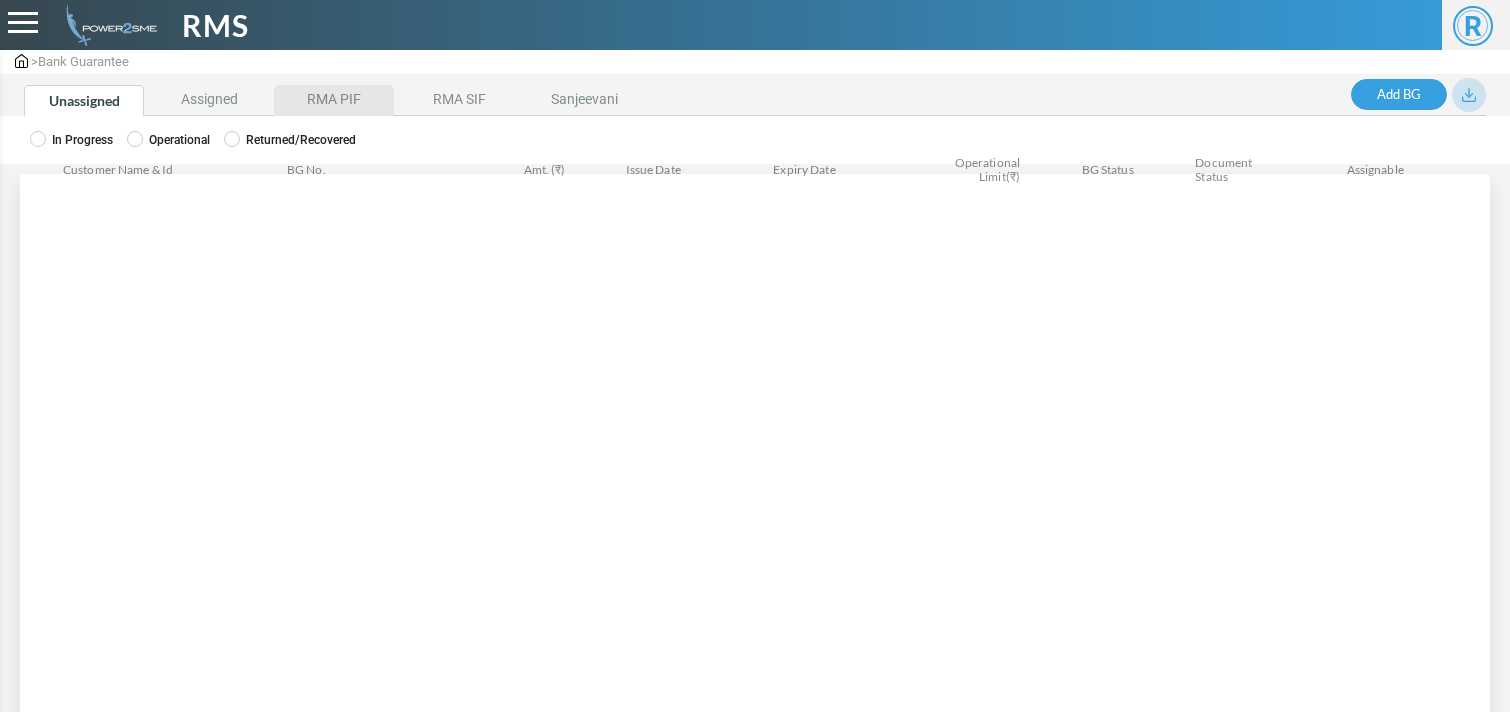 scroll, scrollTop: 0, scrollLeft: 0, axis: both 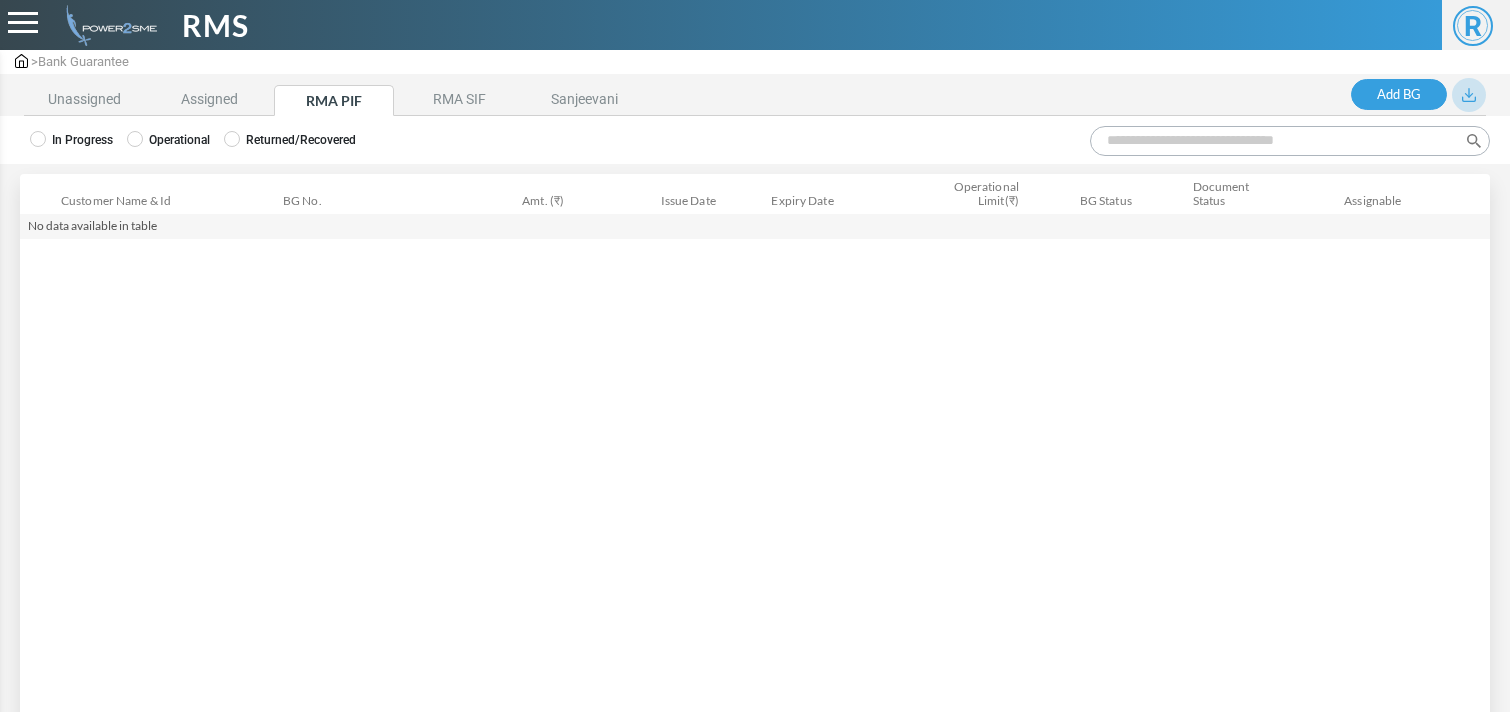 drag, startPoint x: 164, startPoint y: 161, endPoint x: 155, endPoint y: 147, distance: 16.643316 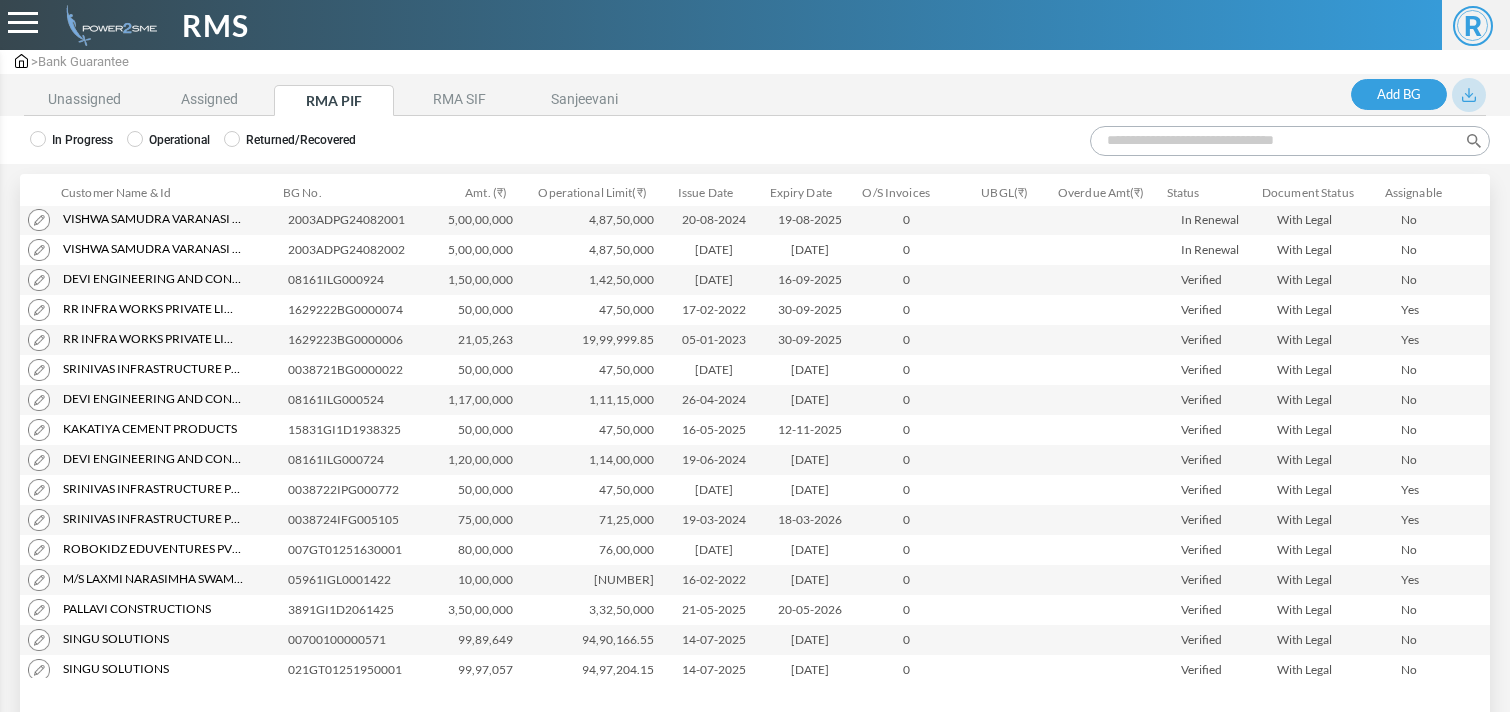 click on "Search:" at bounding box center [1290, 141] 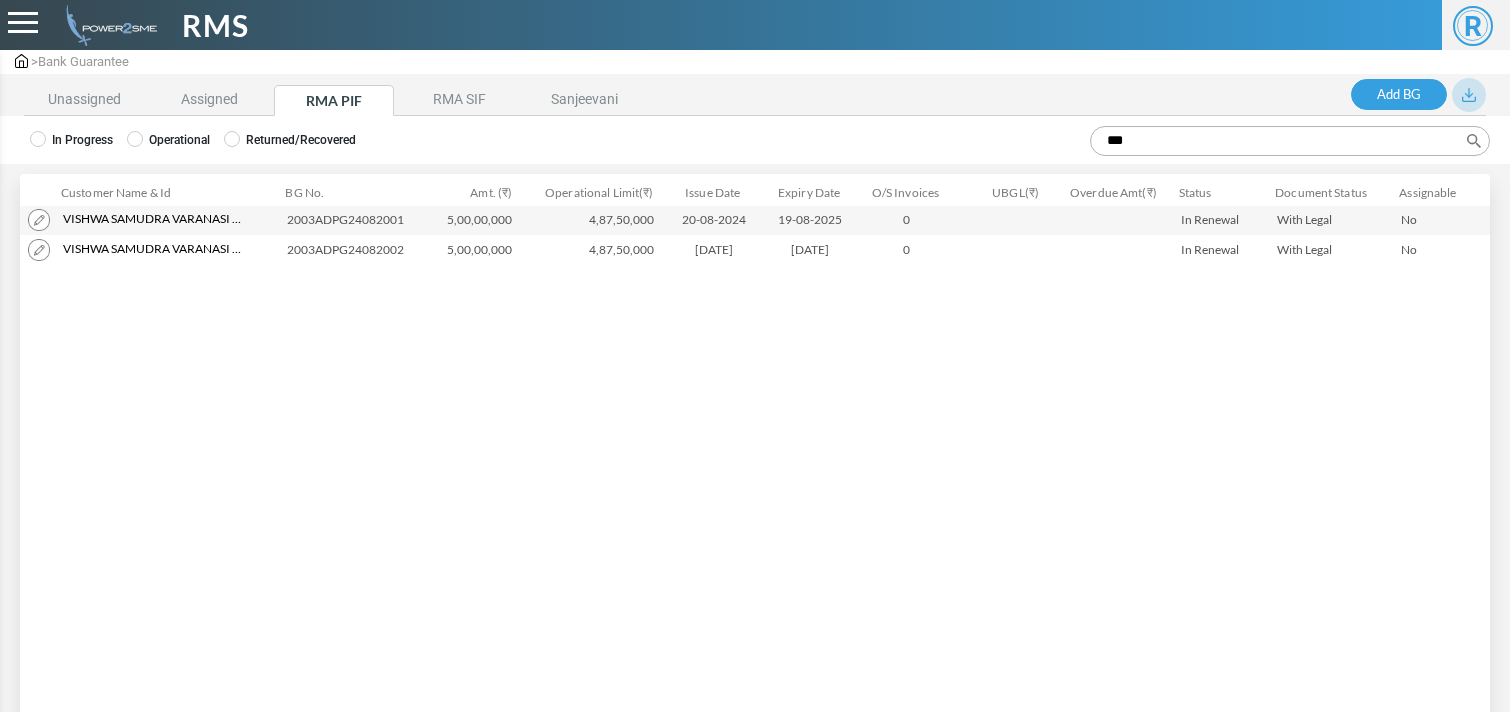type on "***" 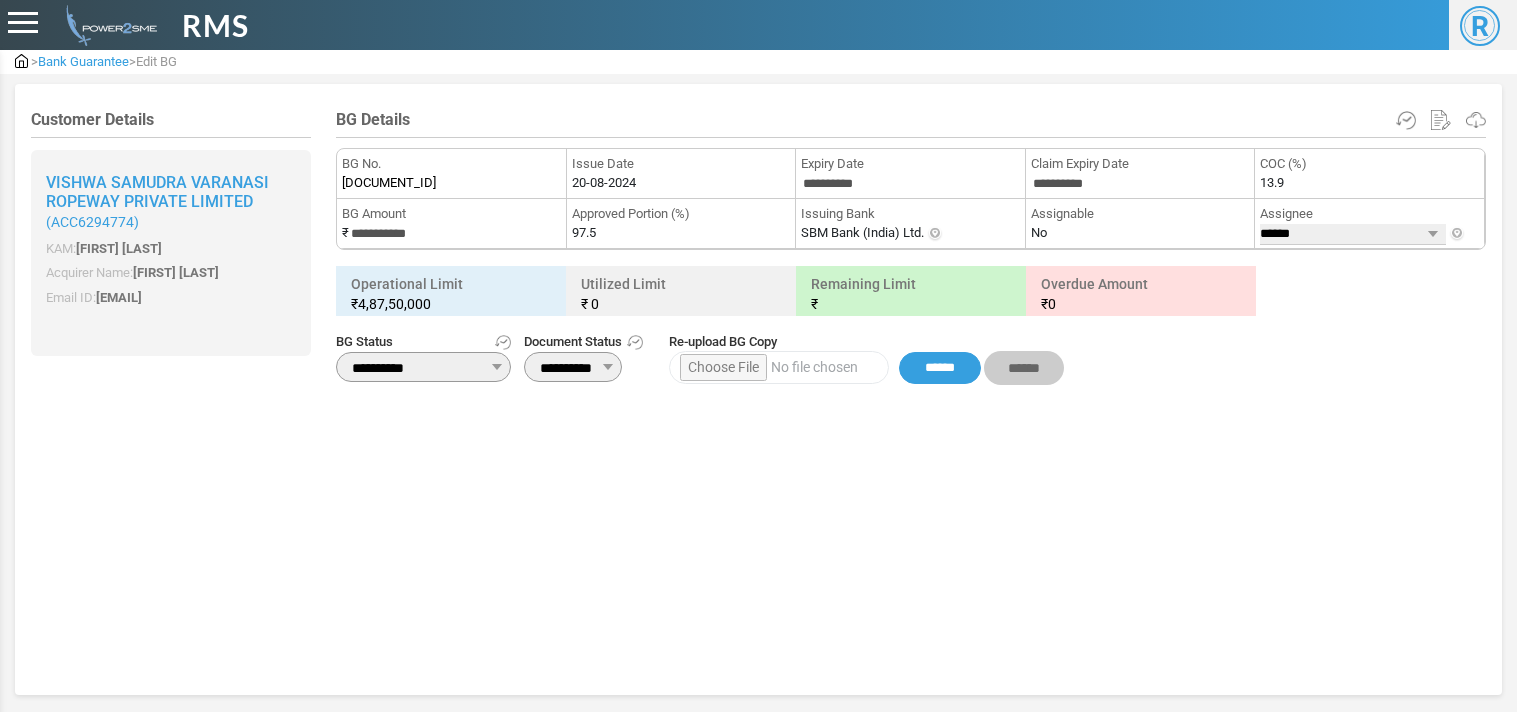 scroll, scrollTop: 0, scrollLeft: 0, axis: both 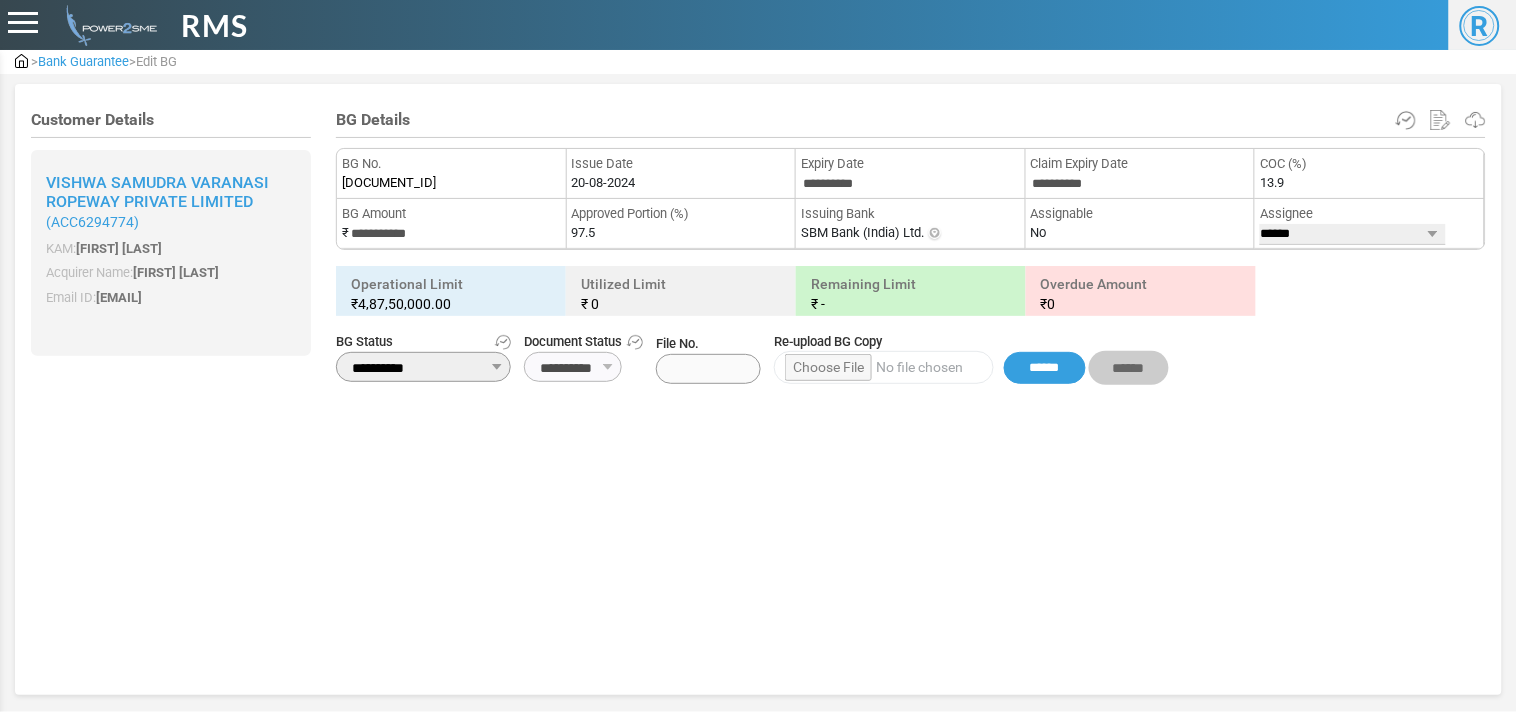 click on "**********" at bounding box center (423, 367) 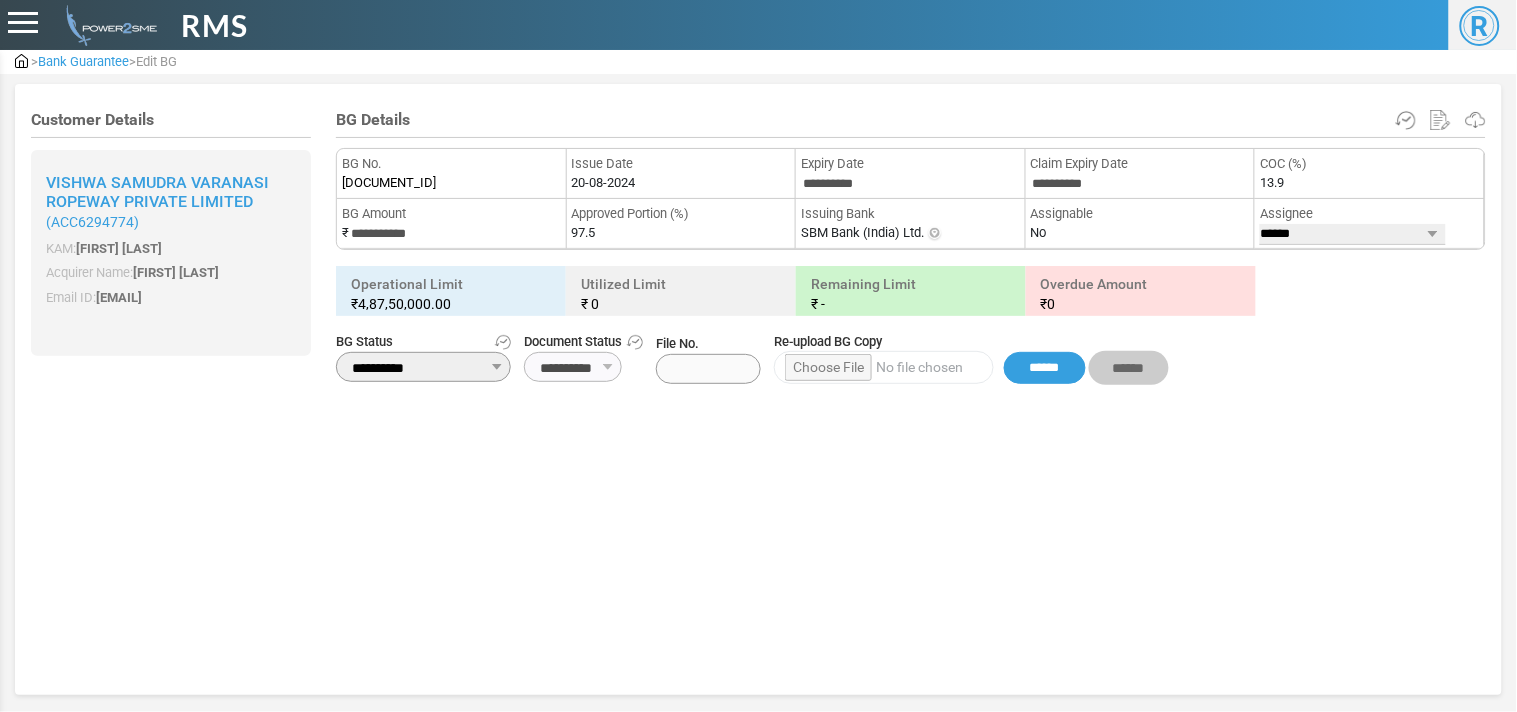 select on "***" 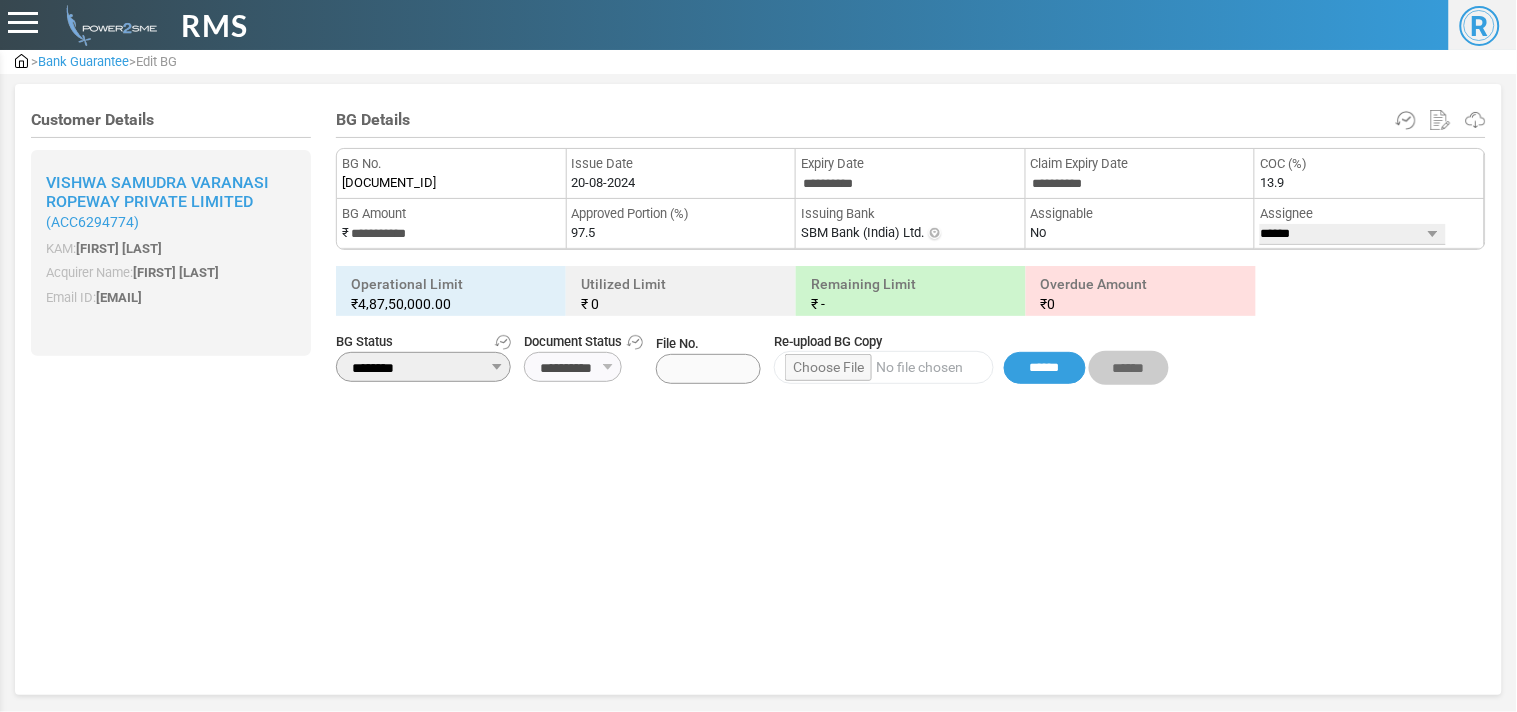 click on "**********" at bounding box center [423, 367] 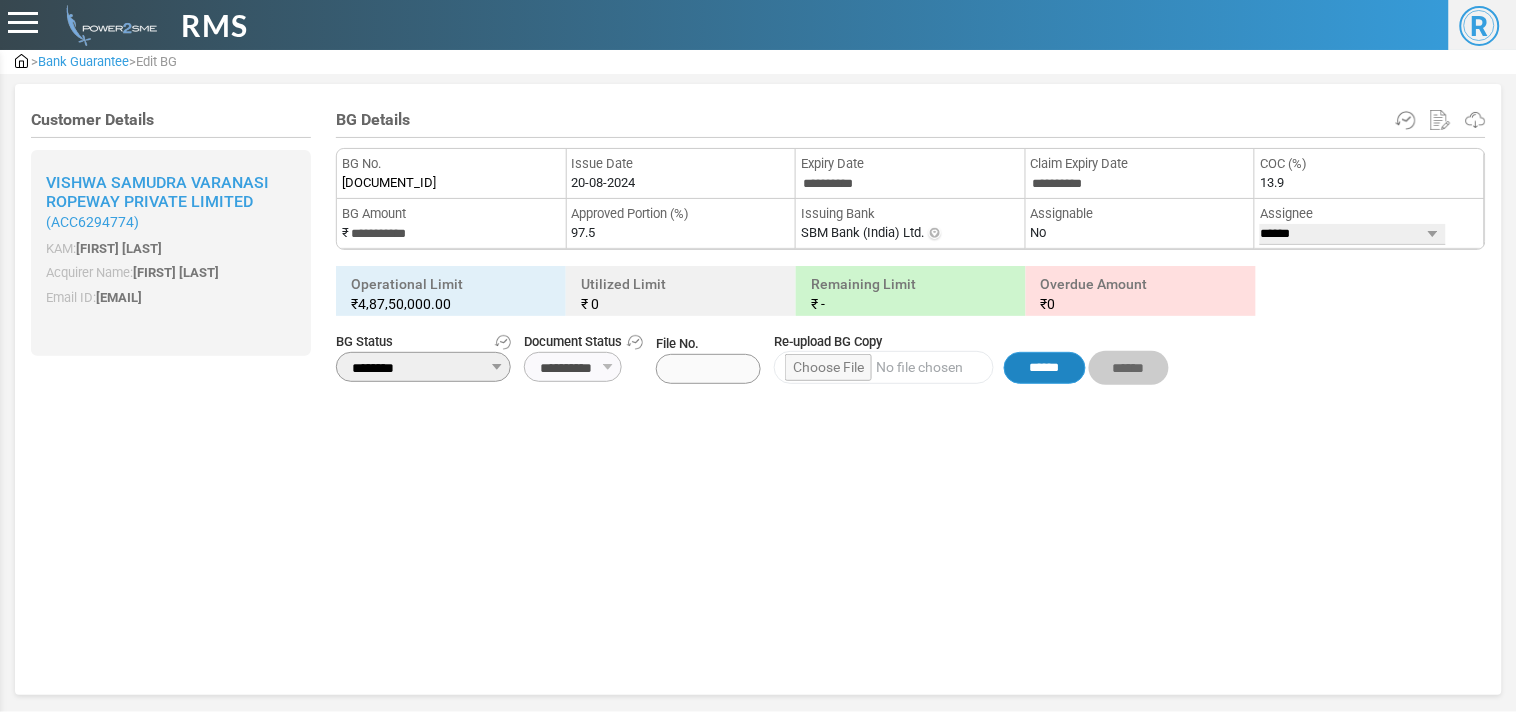 click on "******" at bounding box center (1045, 368) 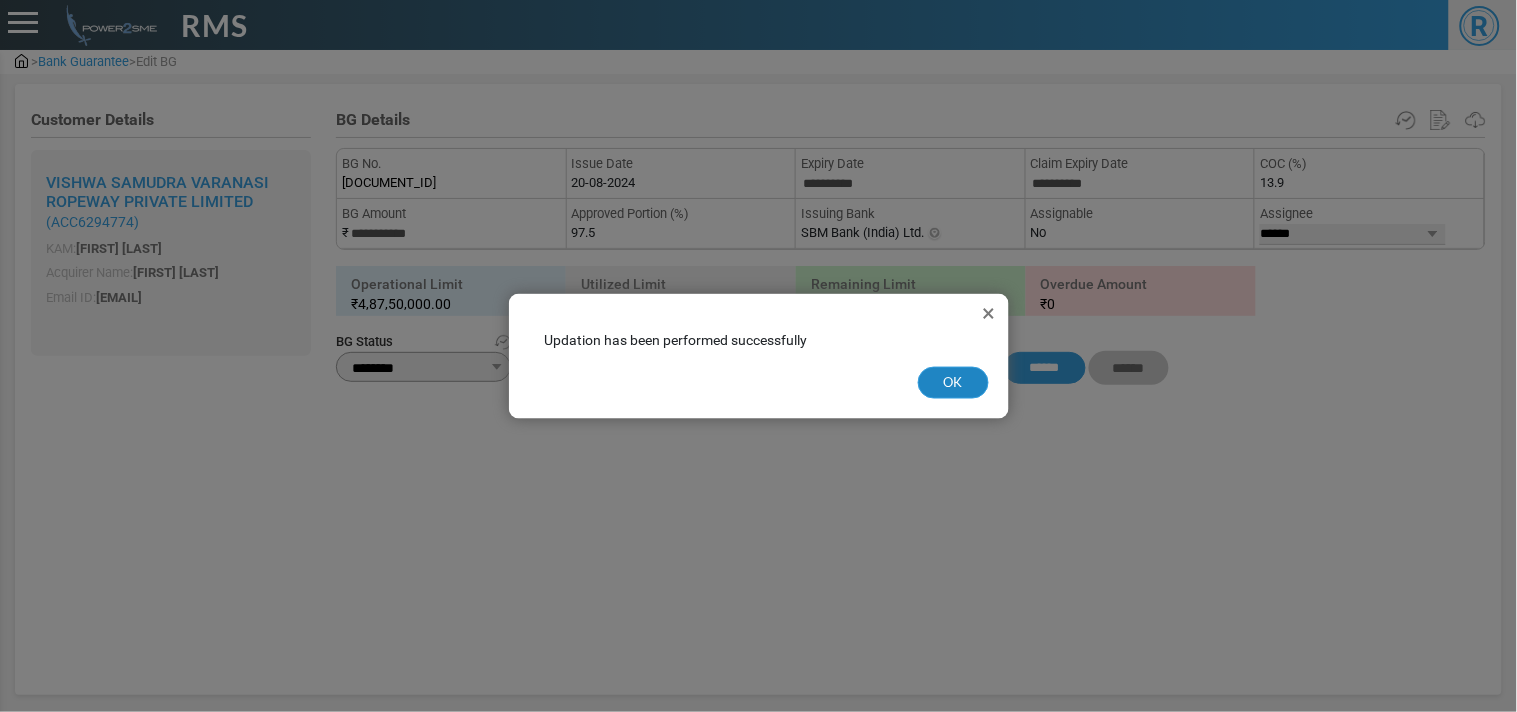 click on "OK" at bounding box center (953, 383) 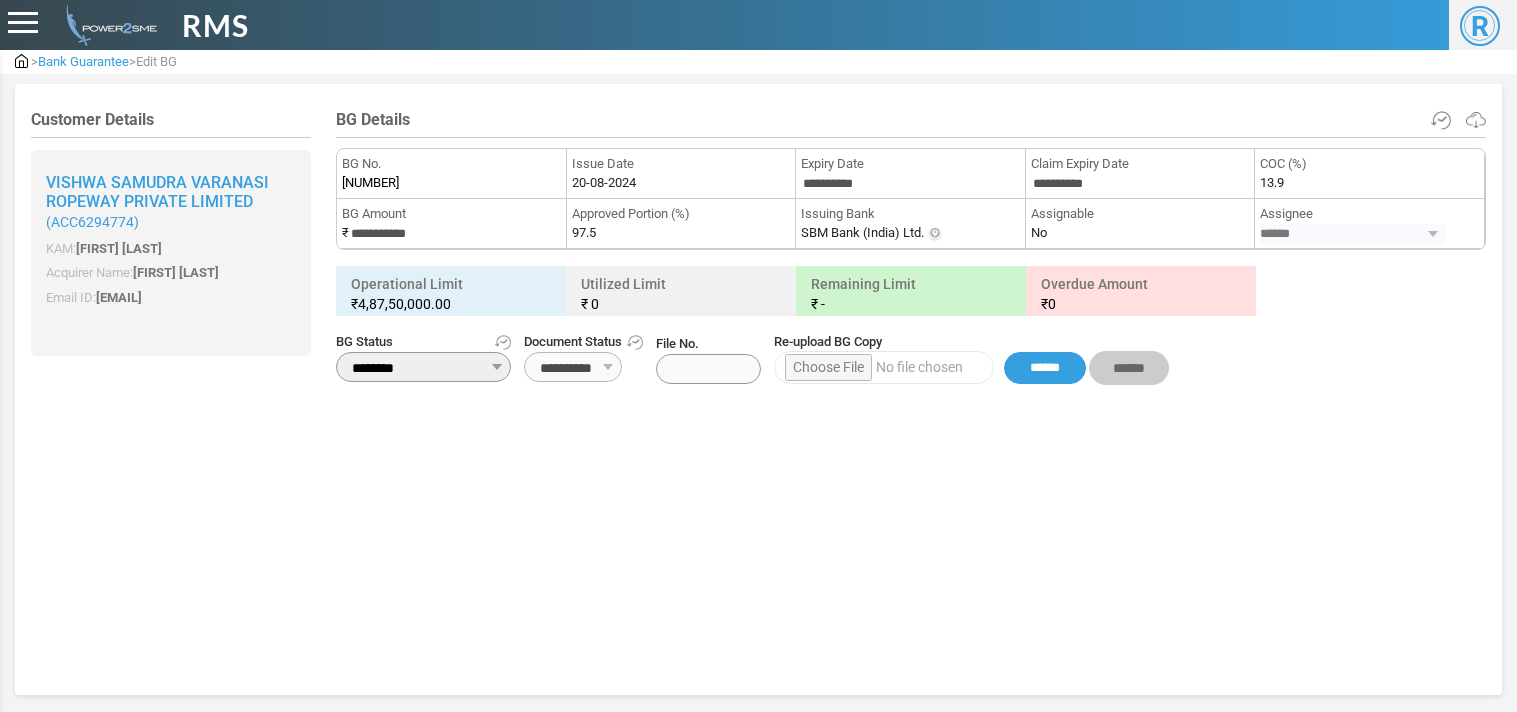 scroll, scrollTop: 0, scrollLeft: 0, axis: both 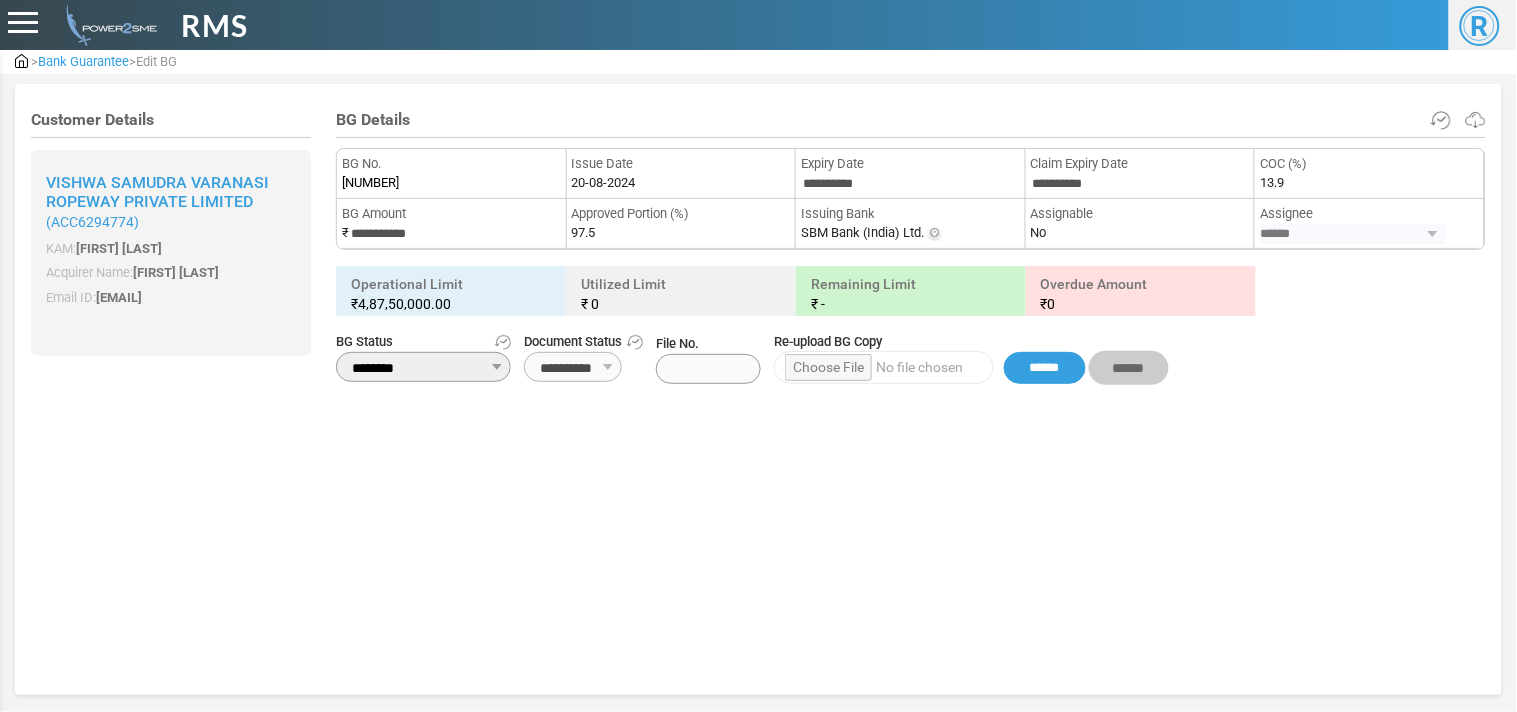click on "Bank Guarantee" at bounding box center (83, 61) 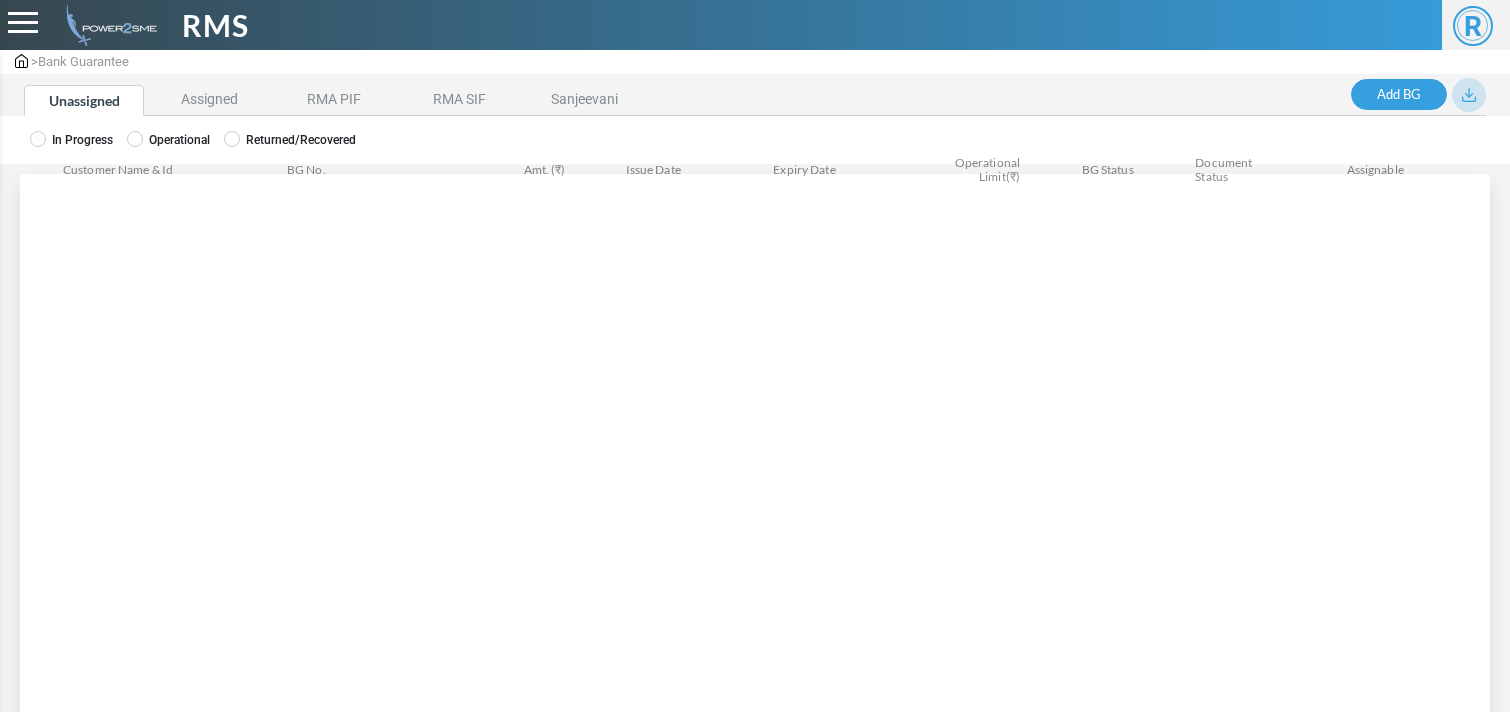 scroll, scrollTop: 0, scrollLeft: 0, axis: both 